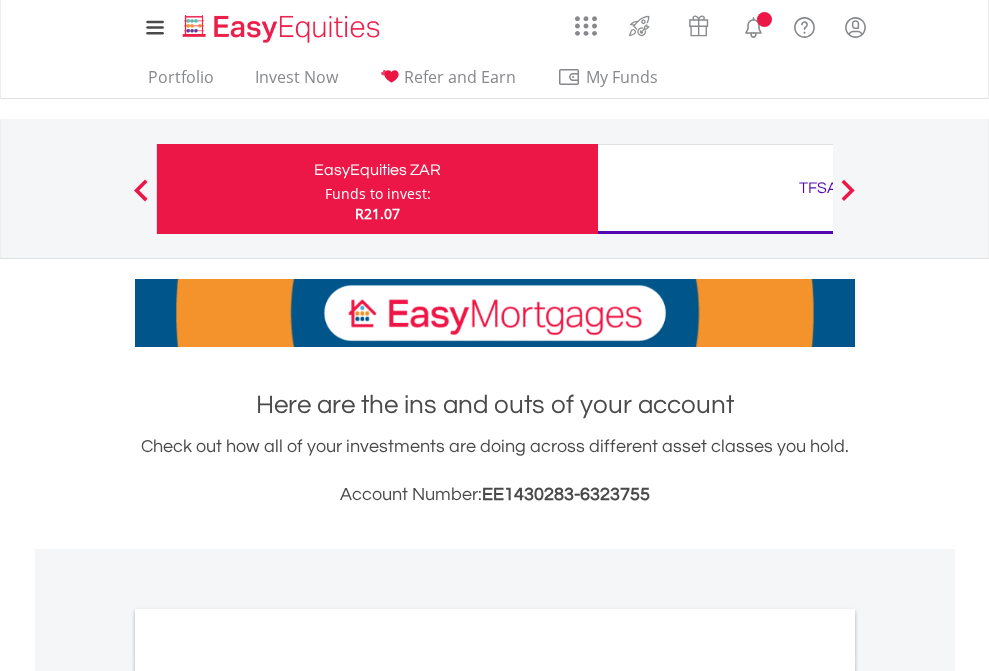 scroll, scrollTop: 0, scrollLeft: 0, axis: both 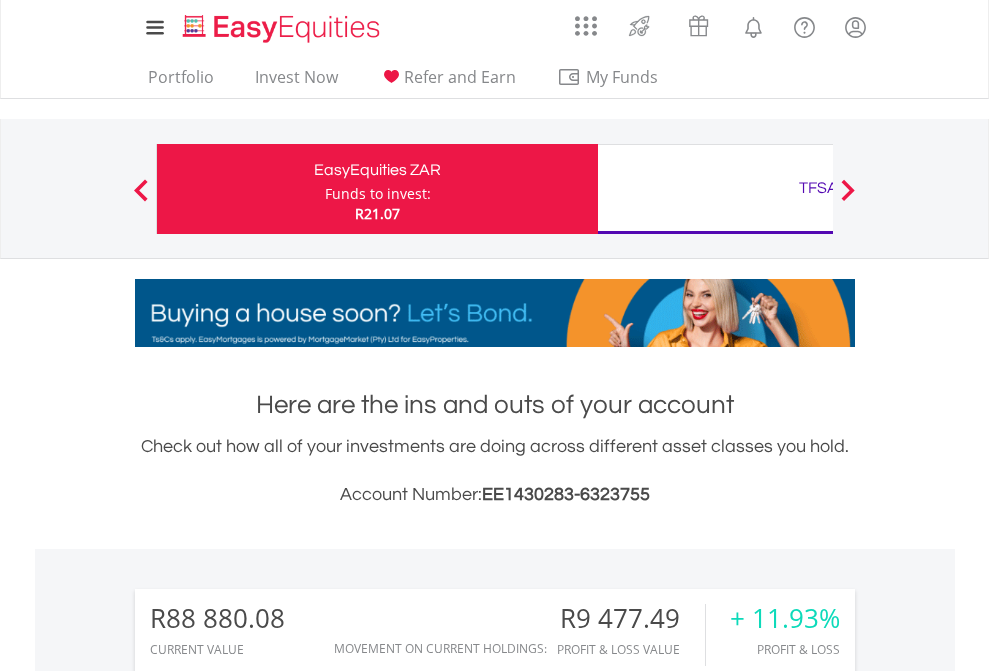 click on "Funds to invest:" at bounding box center [378, 194] 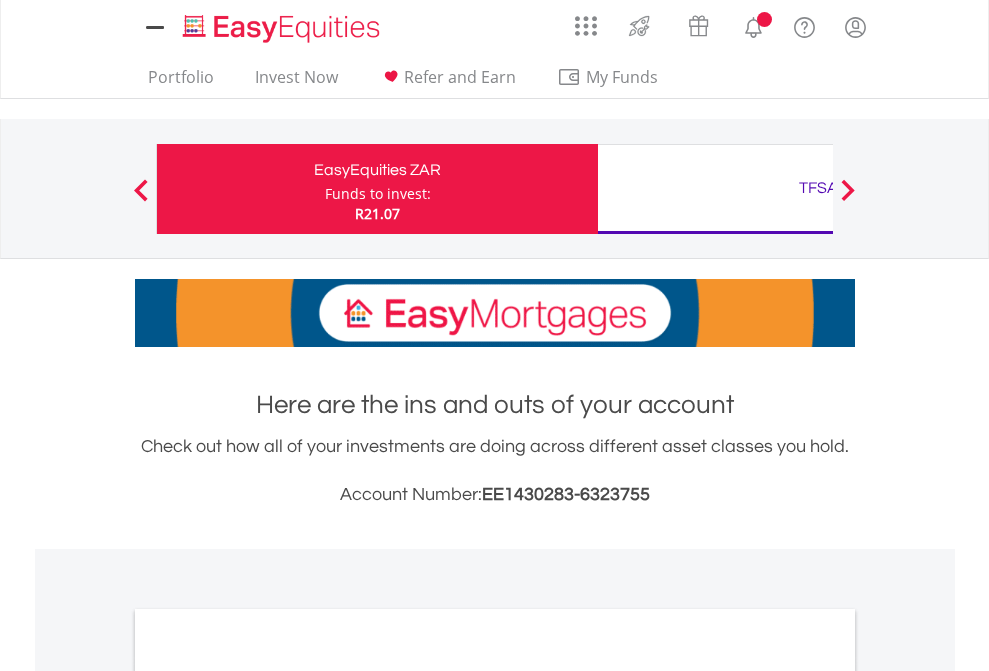 scroll, scrollTop: 0, scrollLeft: 0, axis: both 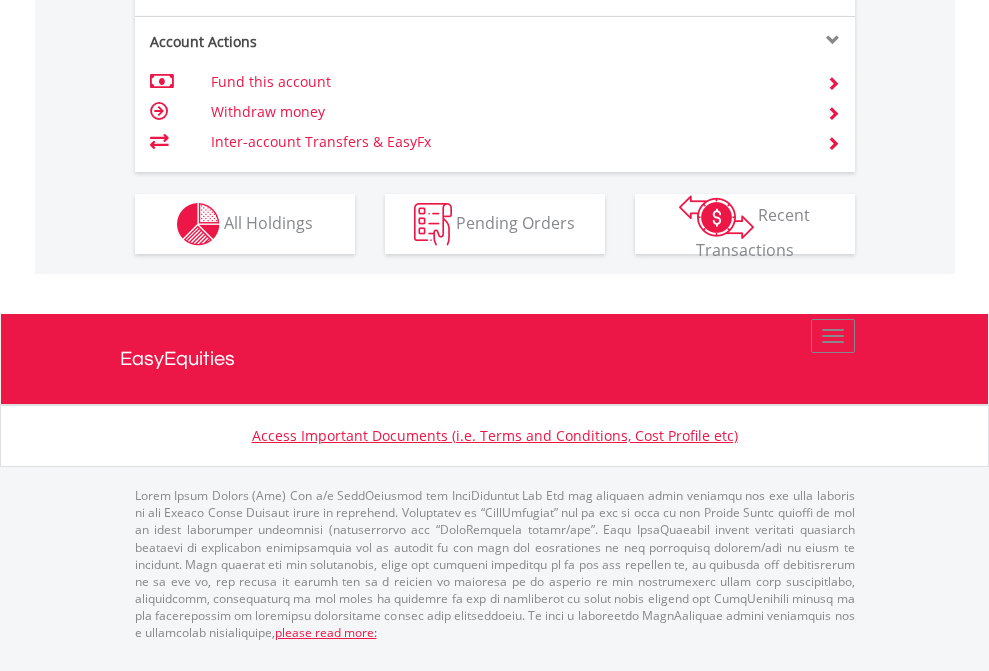 click on "Investment types" at bounding box center (706, -337) 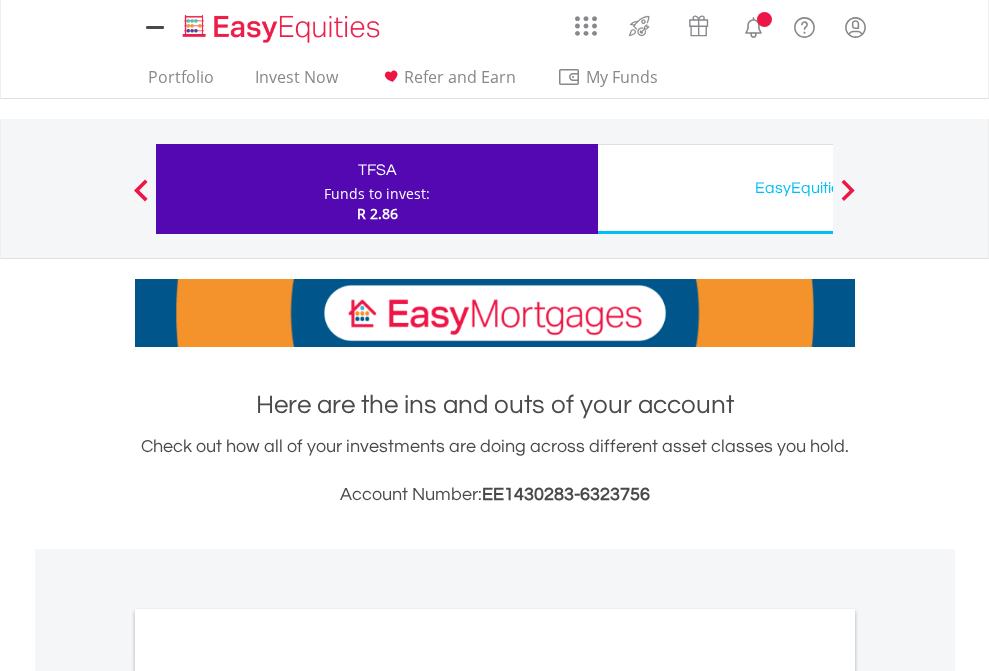 scroll, scrollTop: 0, scrollLeft: 0, axis: both 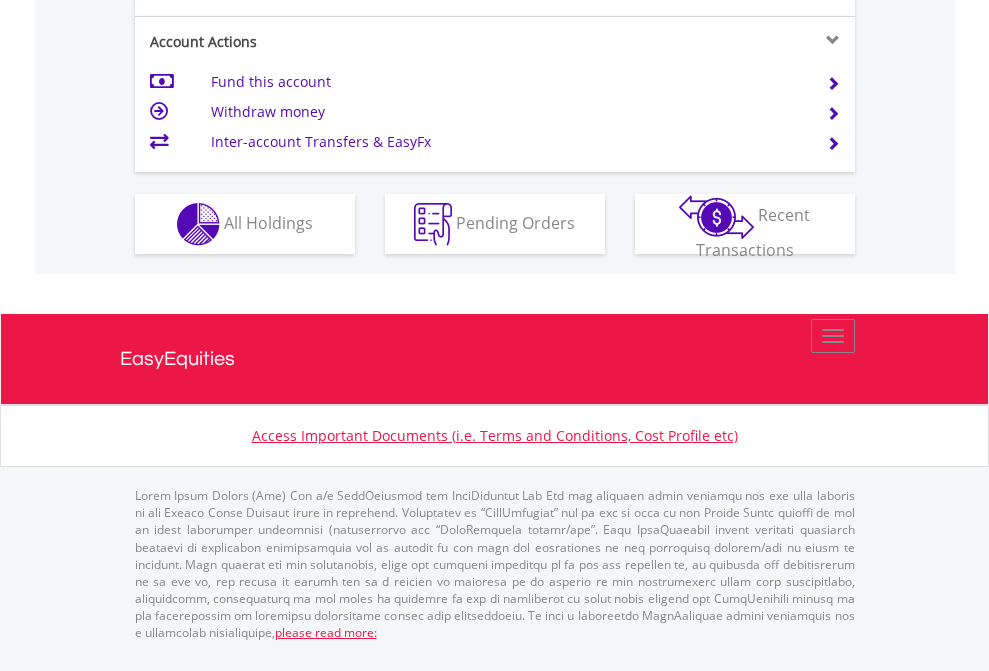 click on "Investment types" at bounding box center [706, -337] 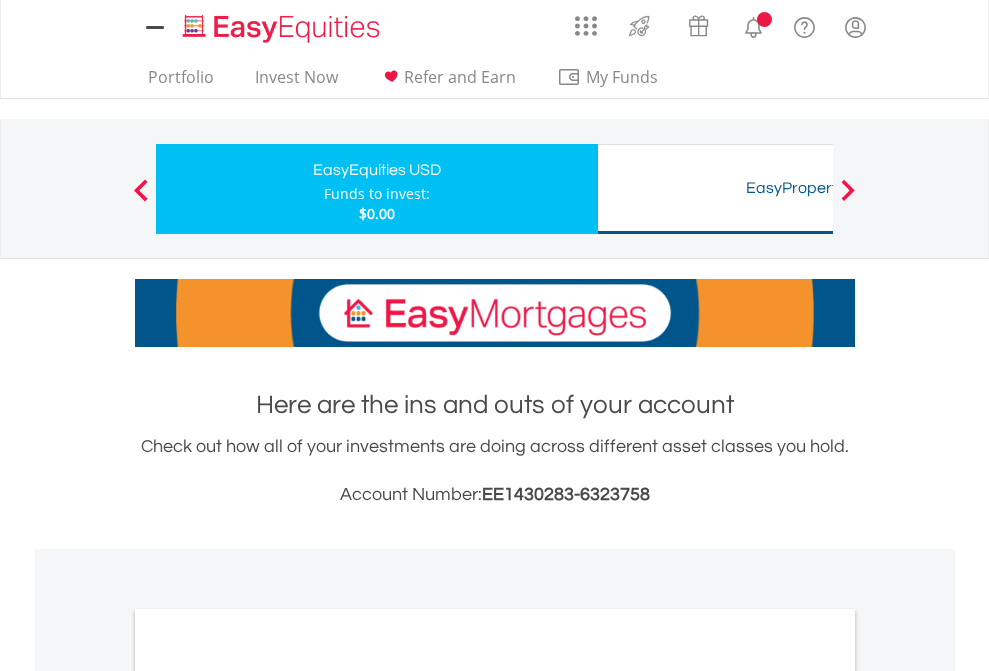 scroll, scrollTop: 0, scrollLeft: 0, axis: both 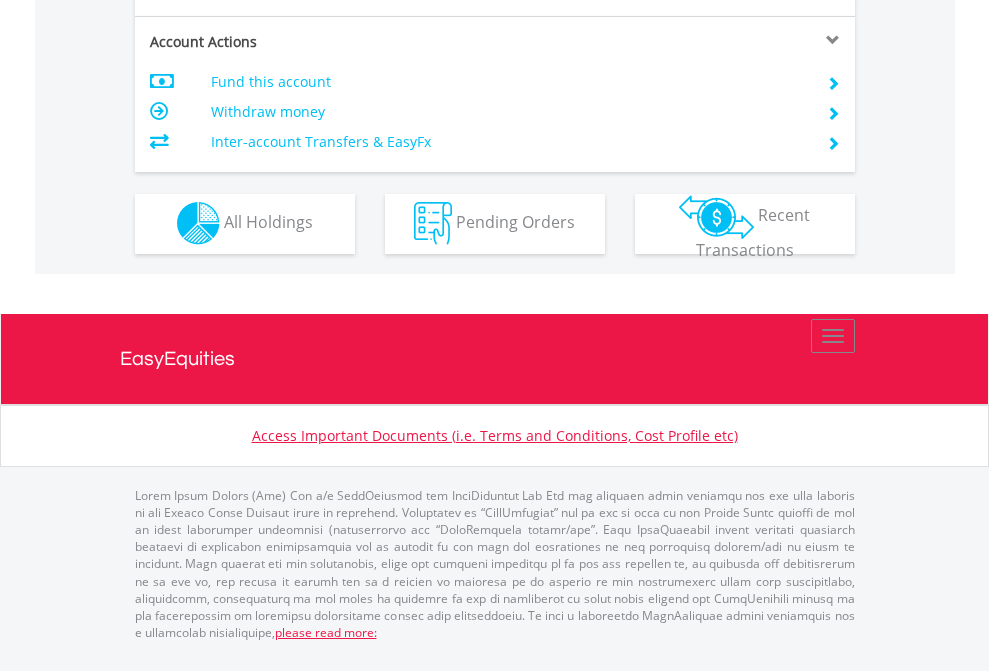 click on "Investment types" at bounding box center (706, -353) 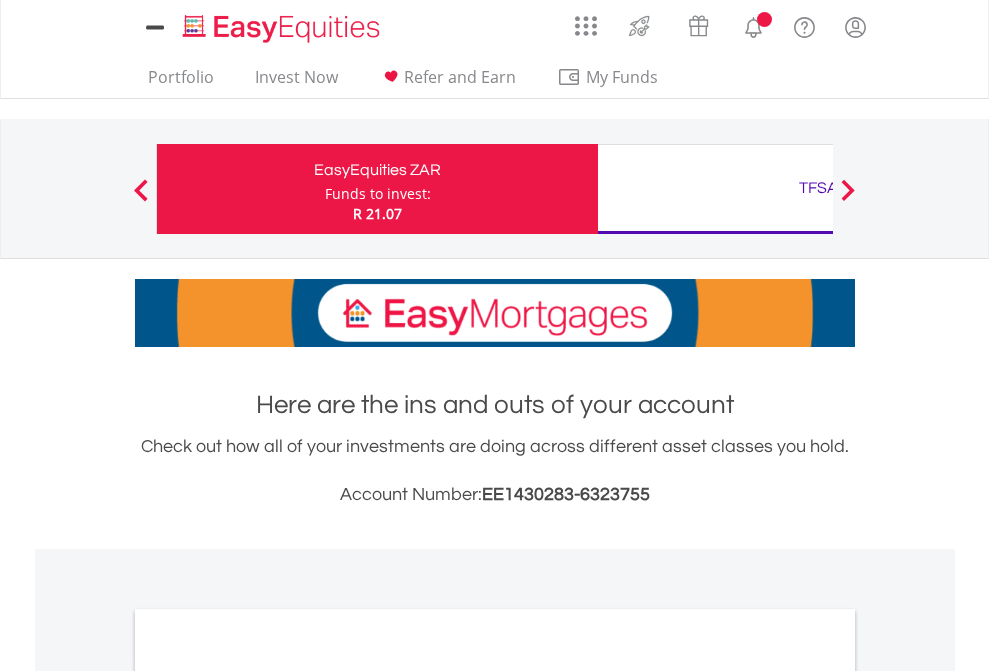 scroll, scrollTop: 0, scrollLeft: 0, axis: both 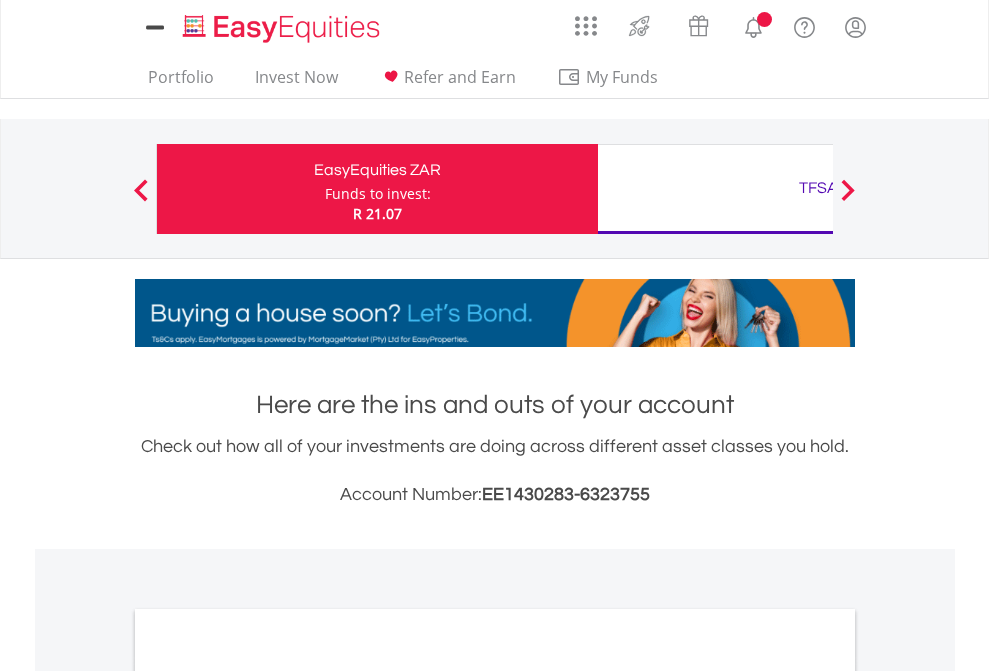 click on "All Holdings" at bounding box center [268, 1096] 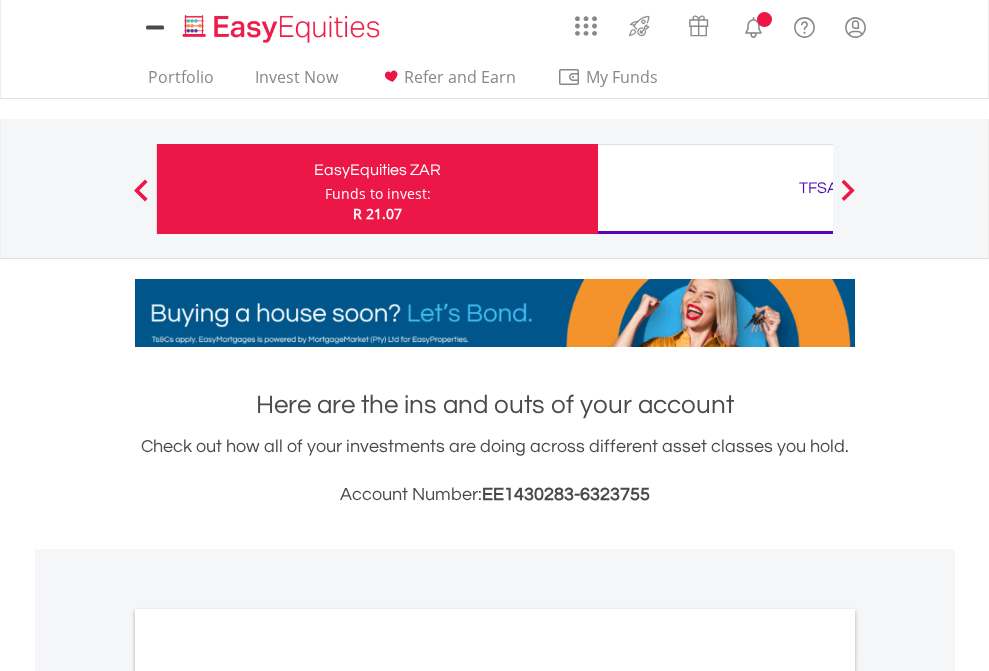 scroll, scrollTop: 1202, scrollLeft: 0, axis: vertical 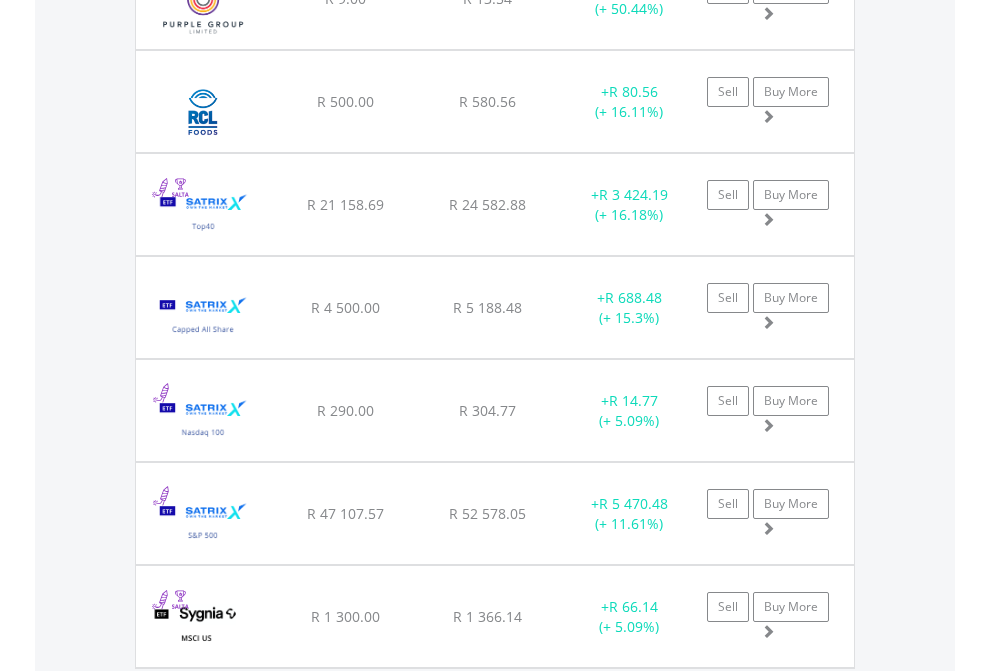 click on "TFSA" at bounding box center (818, -2156) 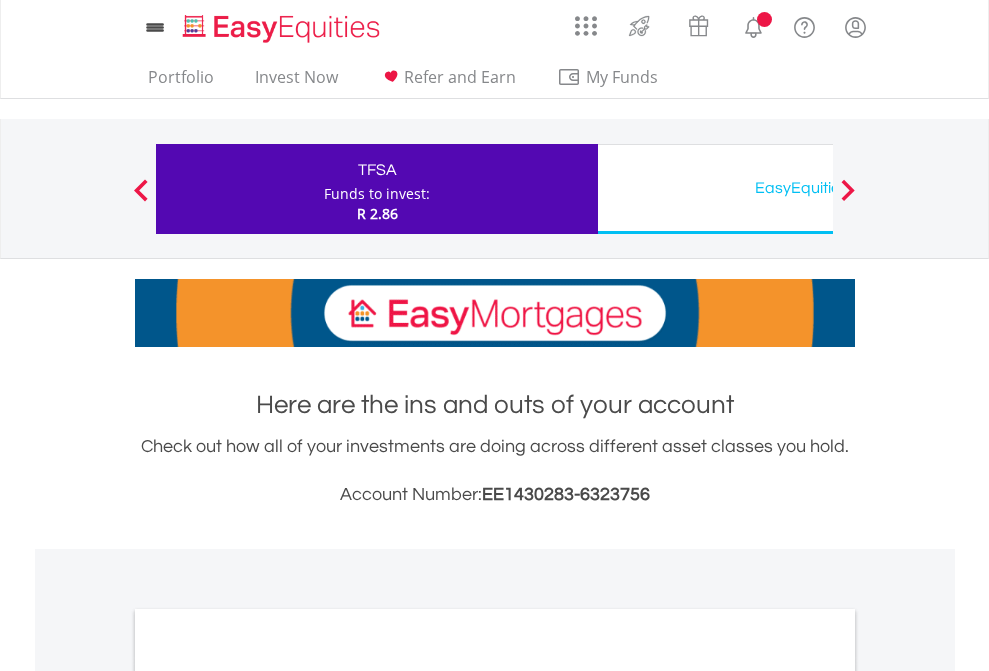 scroll, scrollTop: 1202, scrollLeft: 0, axis: vertical 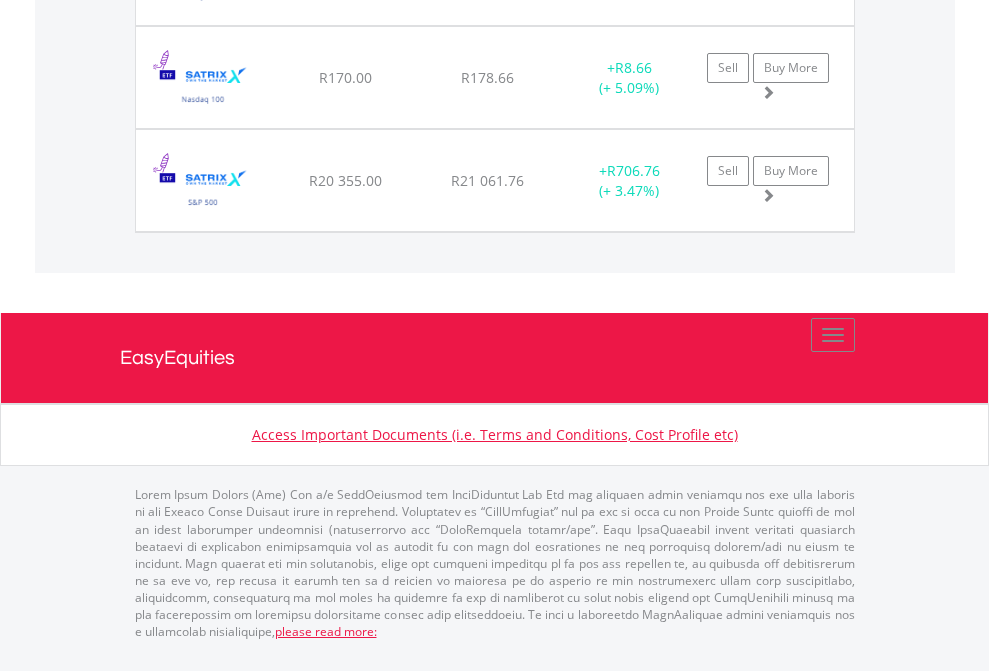 click on "EasyEquities USD" at bounding box center (818, -1625) 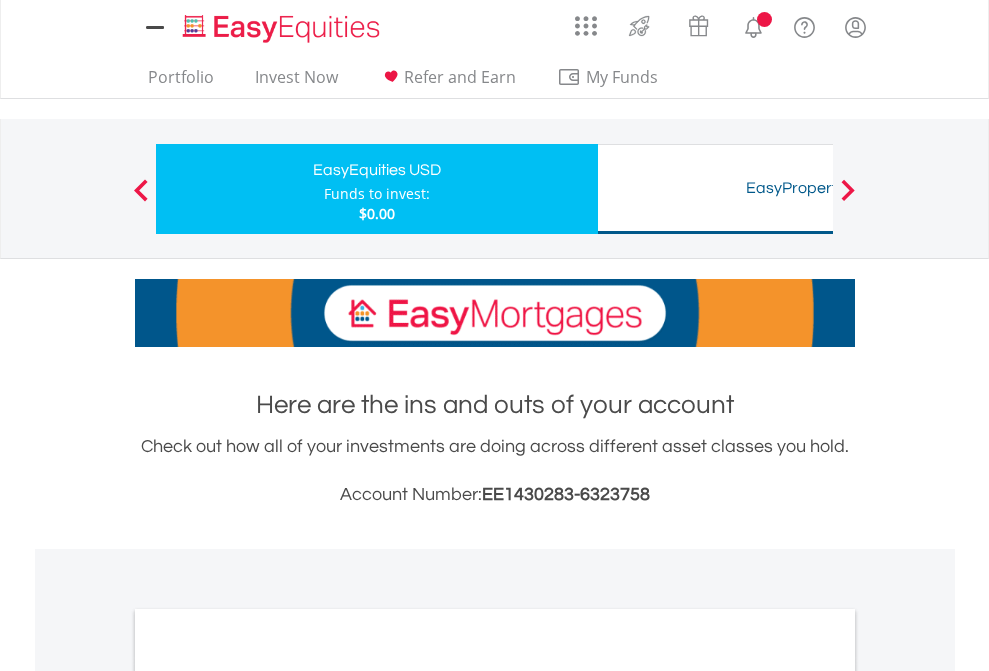 scroll, scrollTop: 1202, scrollLeft: 0, axis: vertical 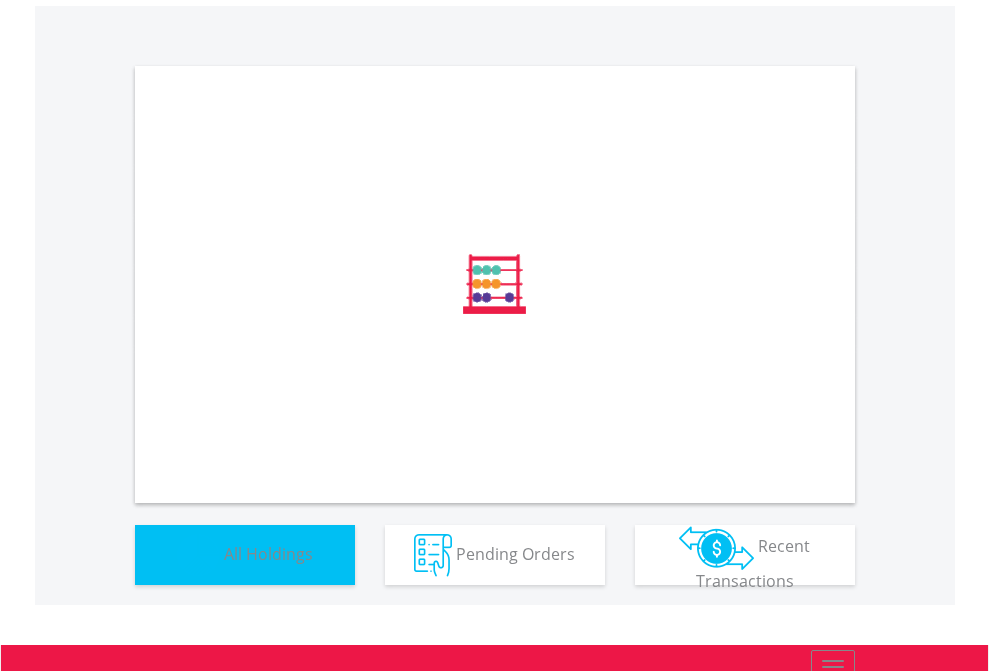 click on "All Holdings" at bounding box center [268, 553] 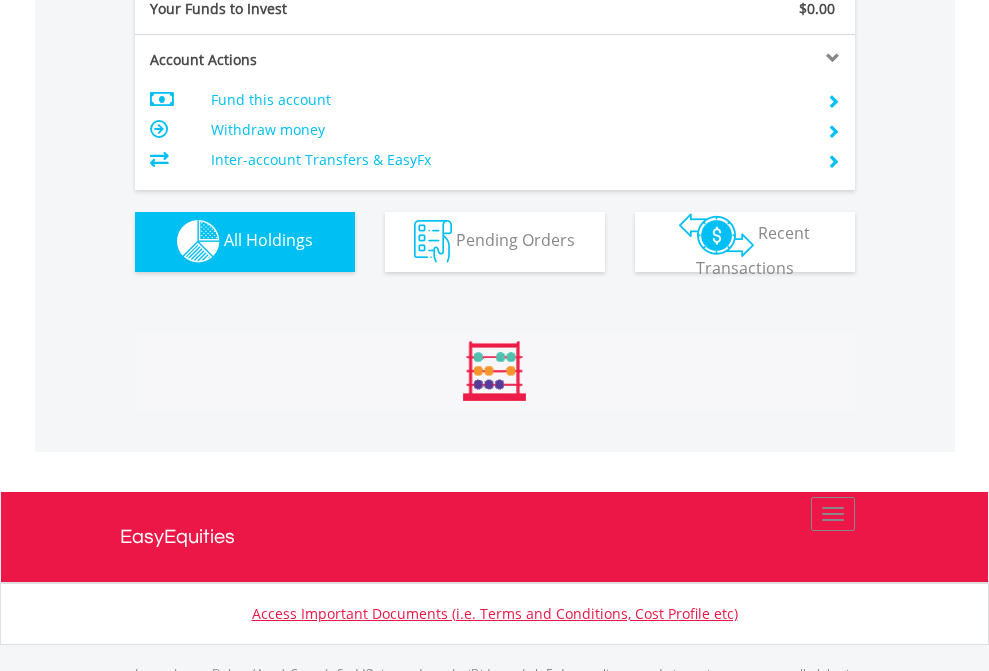 scroll, scrollTop: 999808, scrollLeft: 999687, axis: both 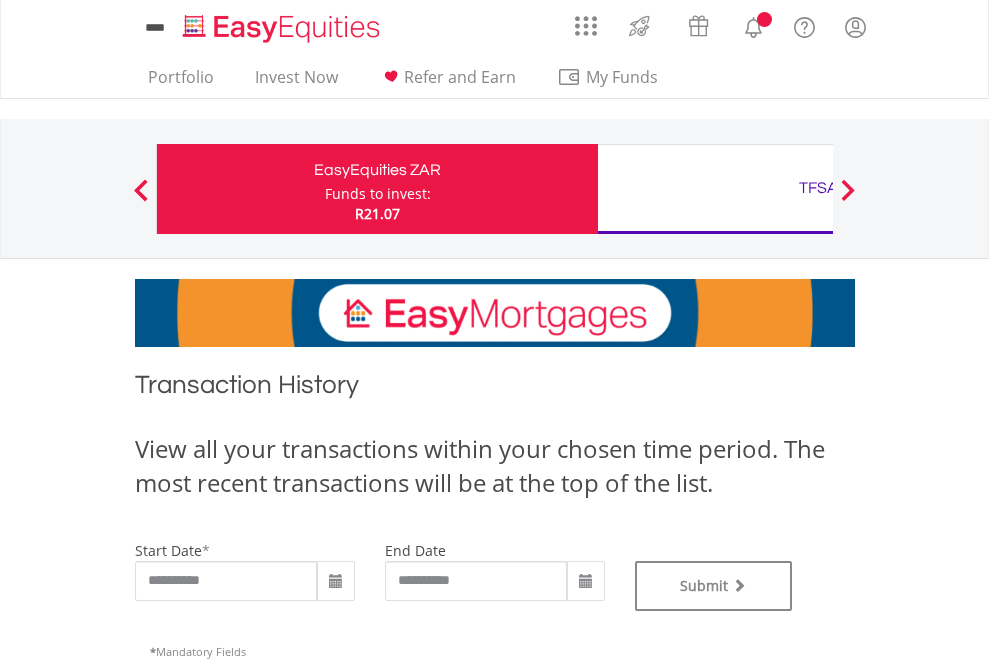 type on "**********" 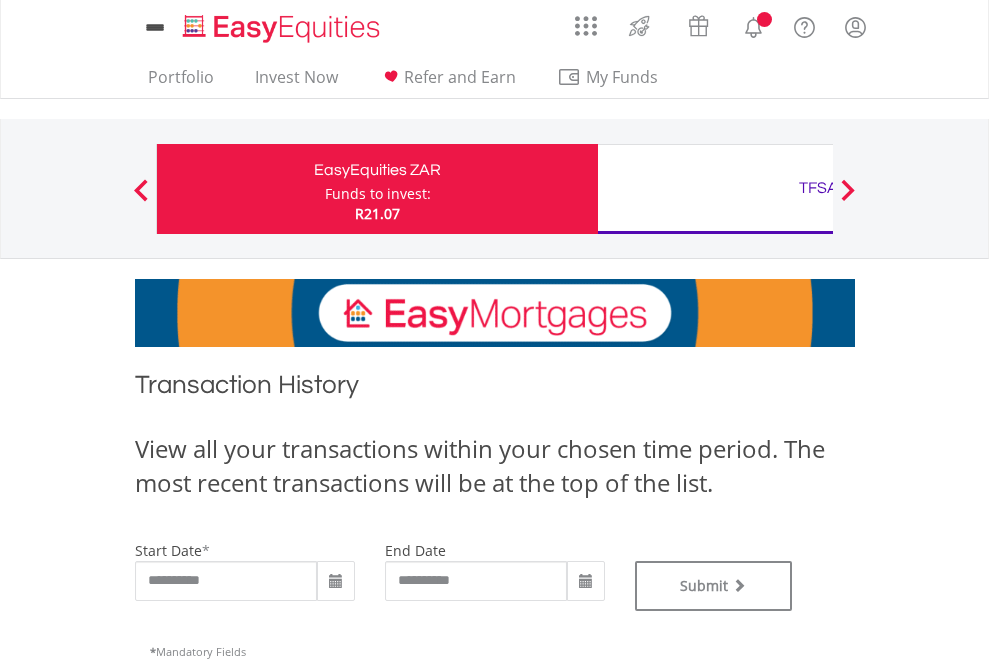 type on "**********" 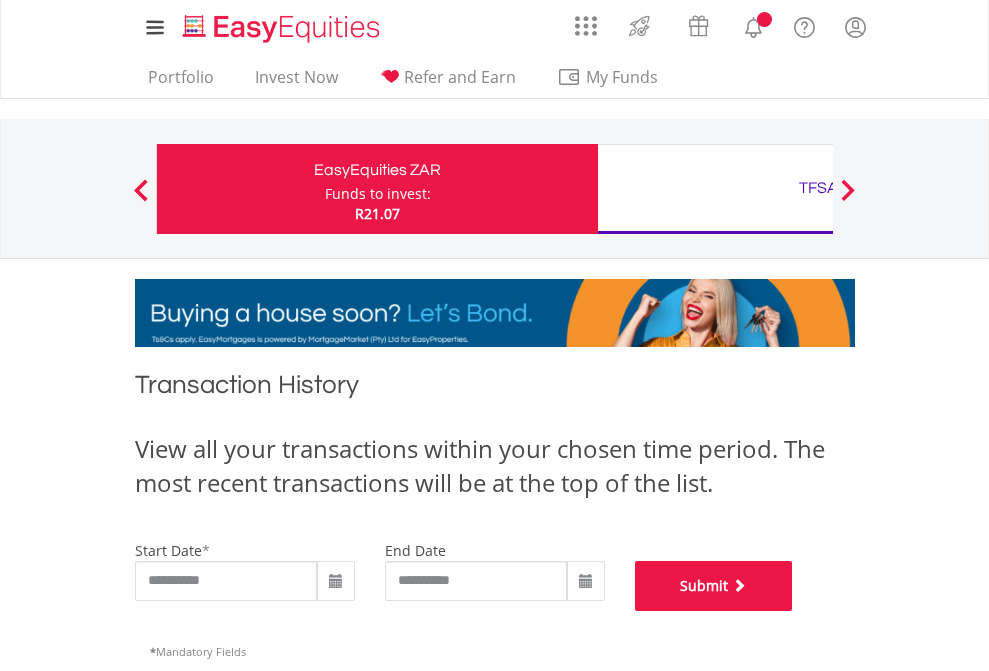 click on "Submit" at bounding box center (714, 586) 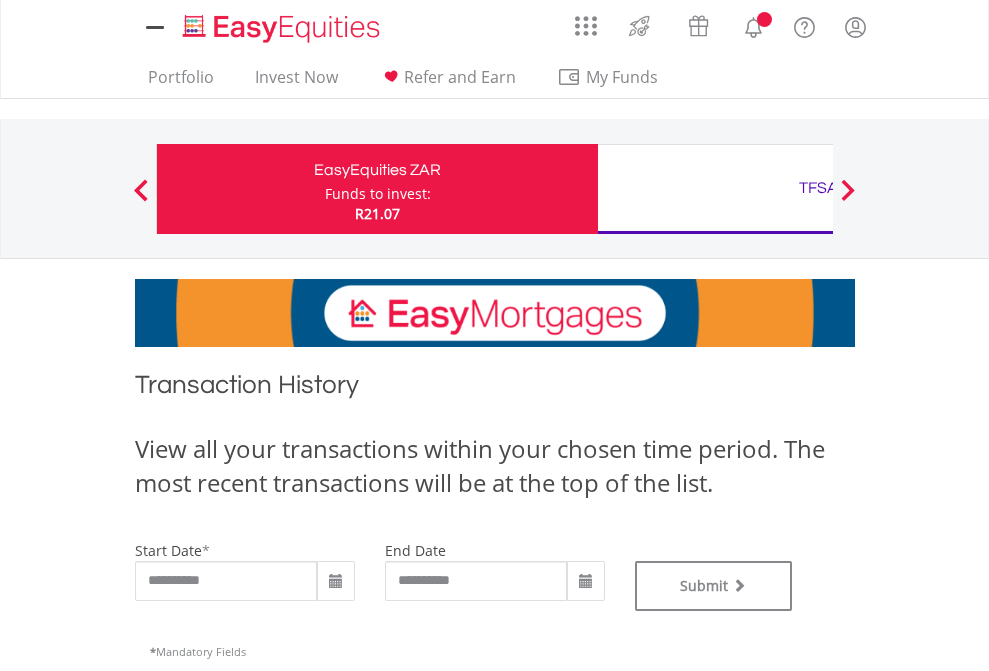 scroll, scrollTop: 0, scrollLeft: 0, axis: both 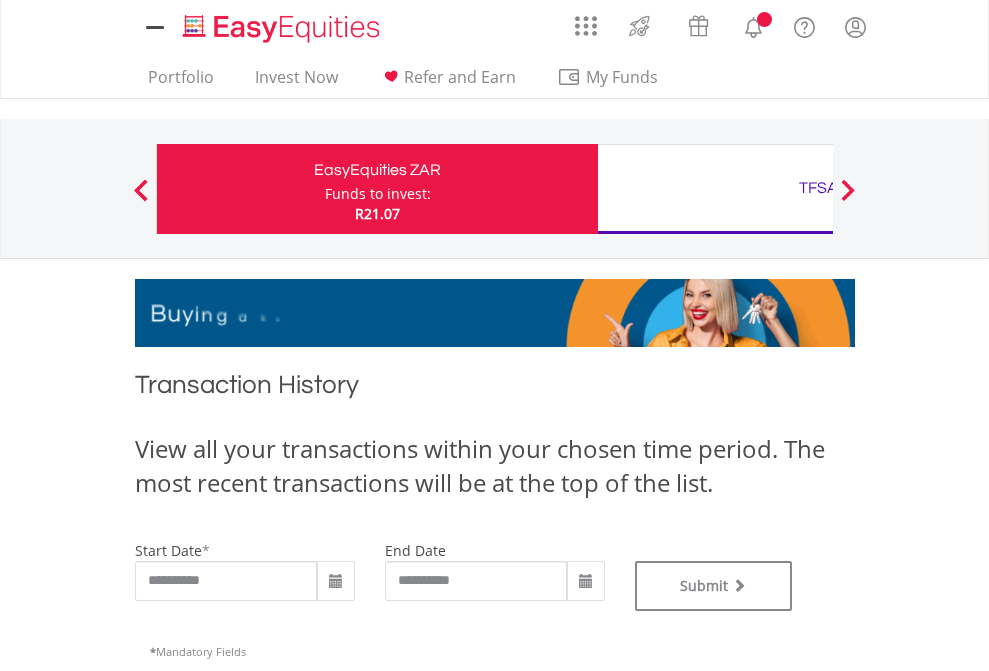 click on "TFSA" at bounding box center [818, 188] 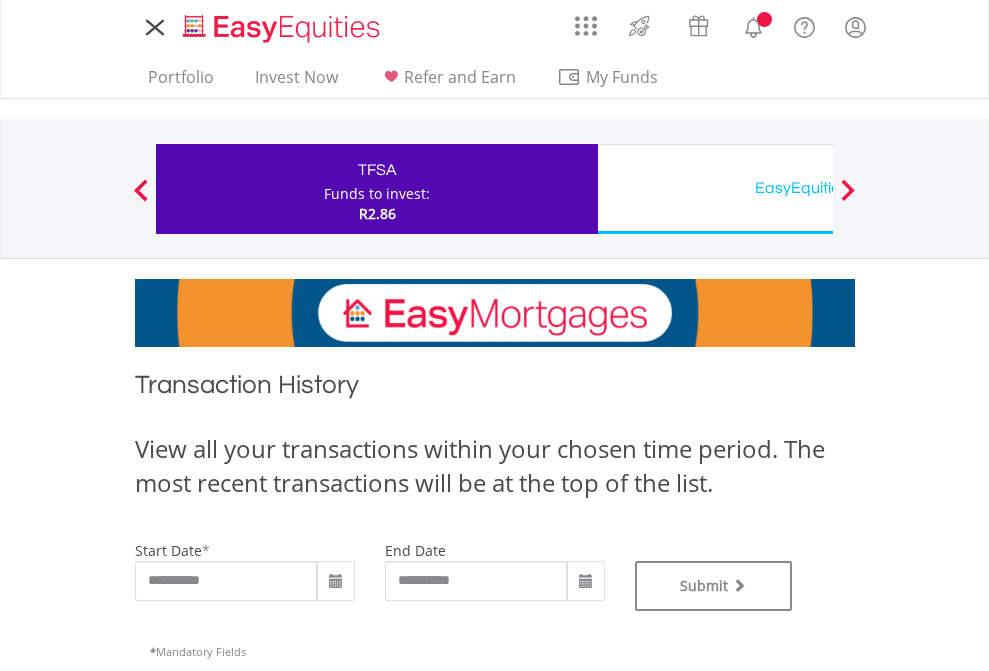 scroll, scrollTop: 0, scrollLeft: 0, axis: both 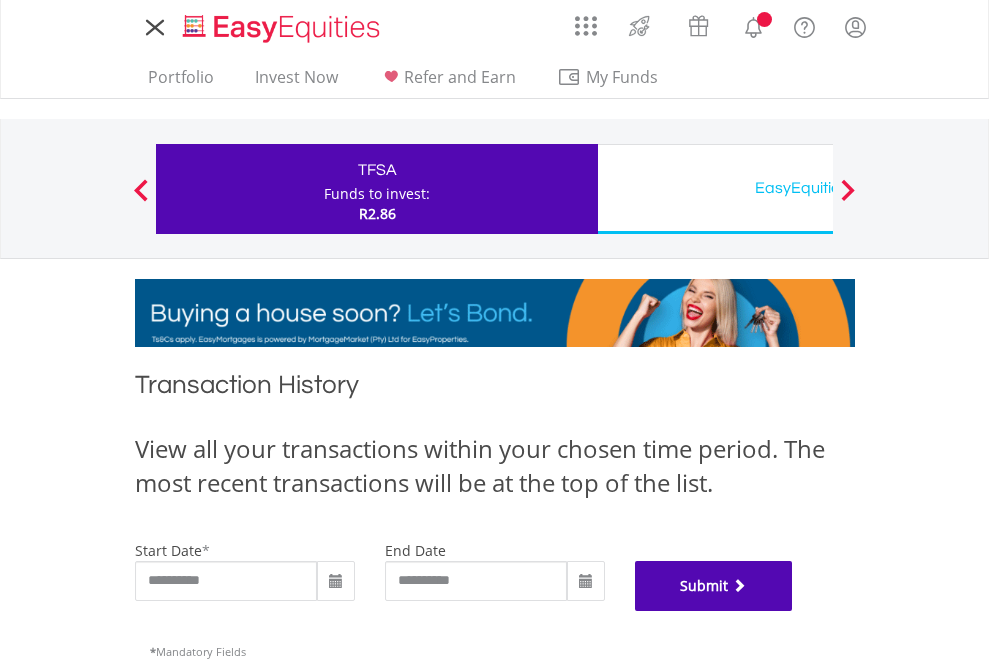 click on "Submit" at bounding box center [714, 586] 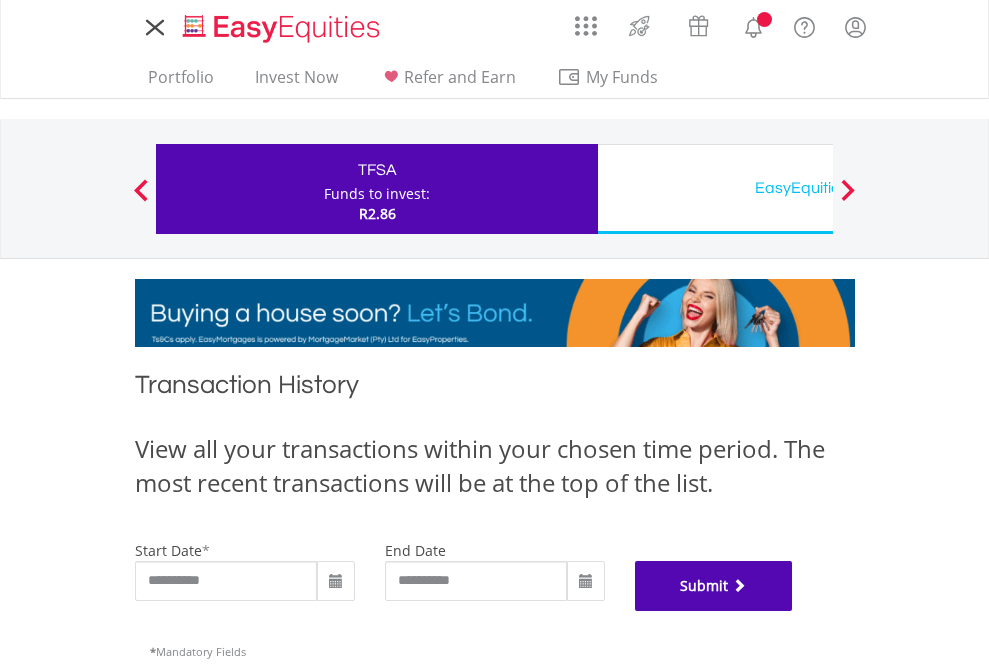 scroll, scrollTop: 811, scrollLeft: 0, axis: vertical 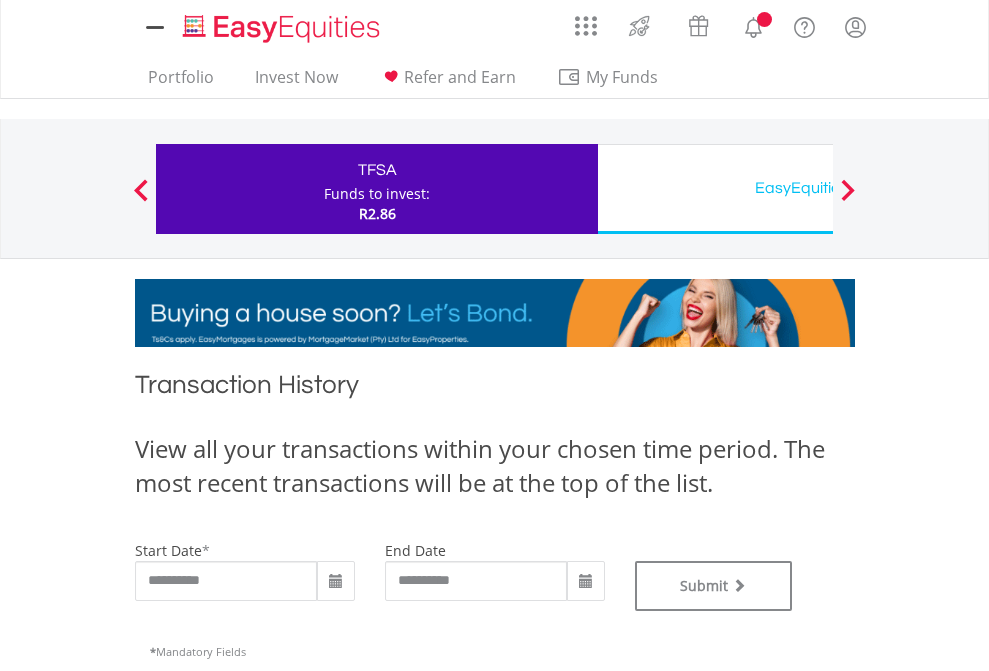 click on "EasyEquities USD" at bounding box center [818, 188] 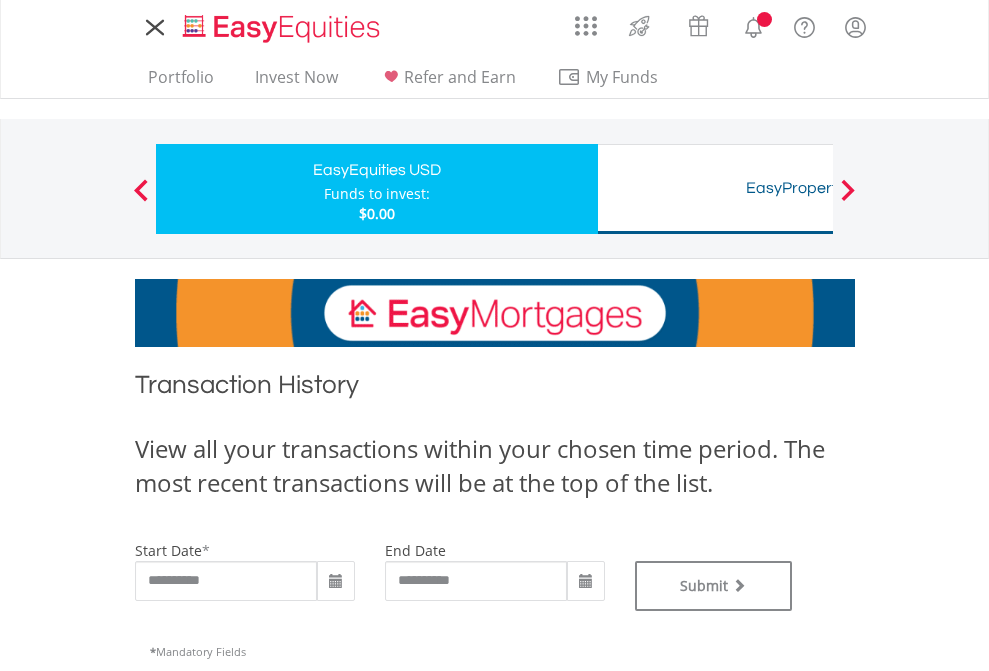 scroll, scrollTop: 0, scrollLeft: 0, axis: both 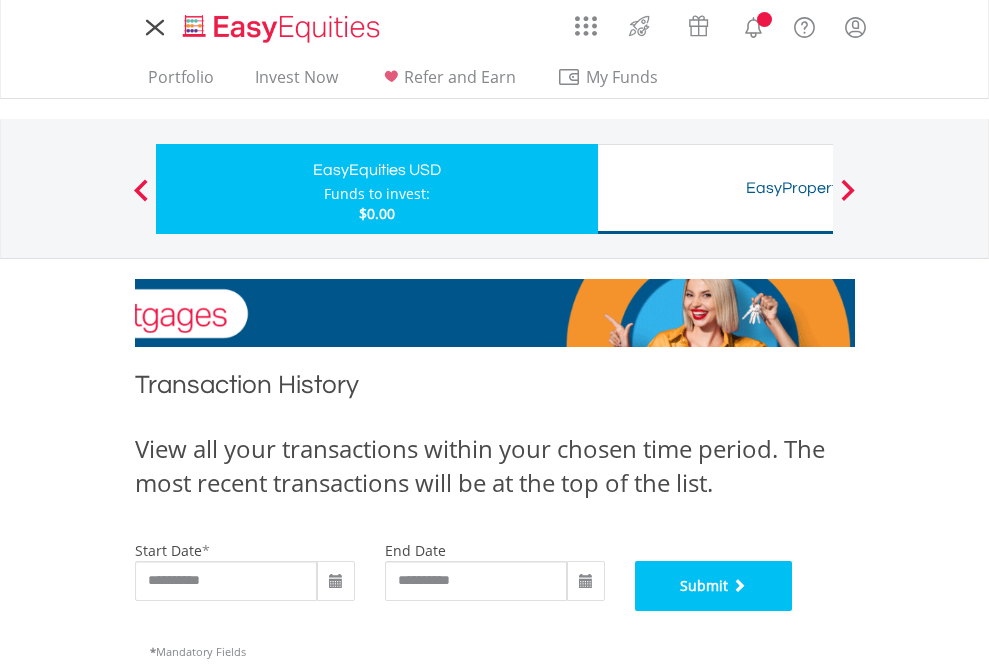 click on "Submit" at bounding box center [714, 586] 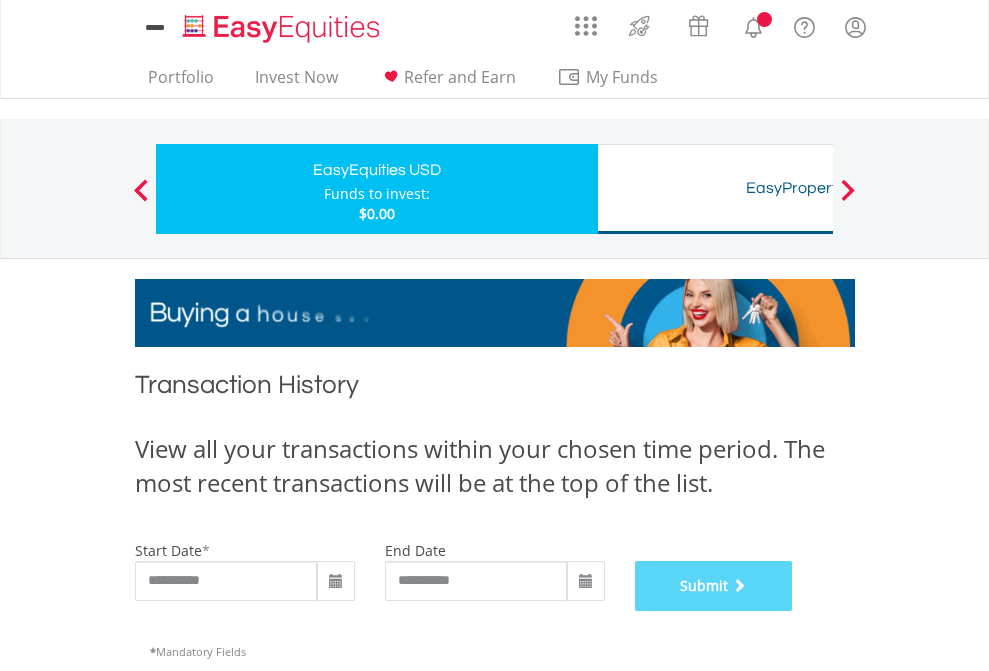 scroll, scrollTop: 811, scrollLeft: 0, axis: vertical 